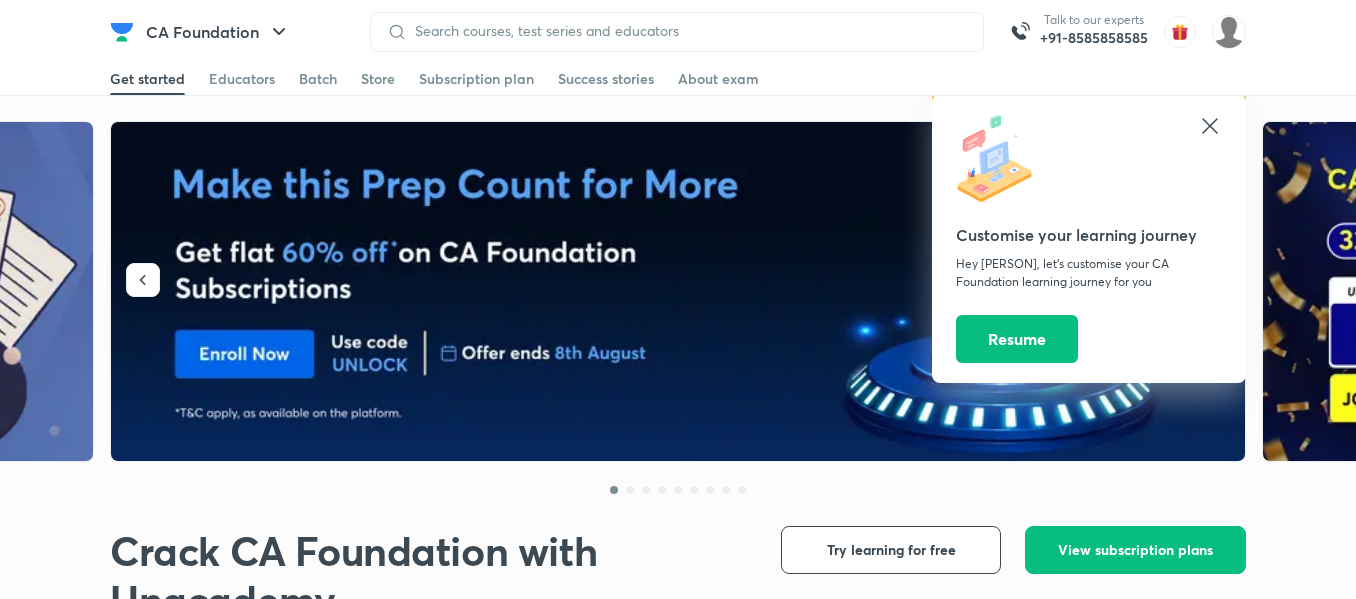 scroll, scrollTop: 0, scrollLeft: 0, axis: both 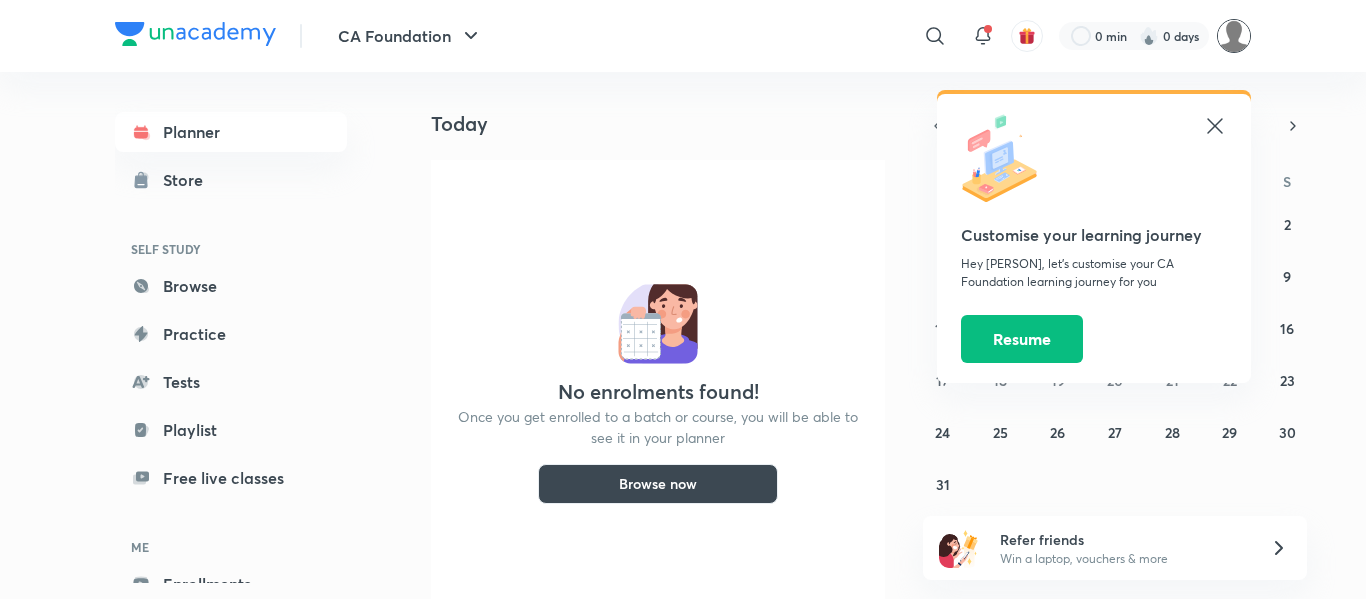 click at bounding box center [1234, 36] 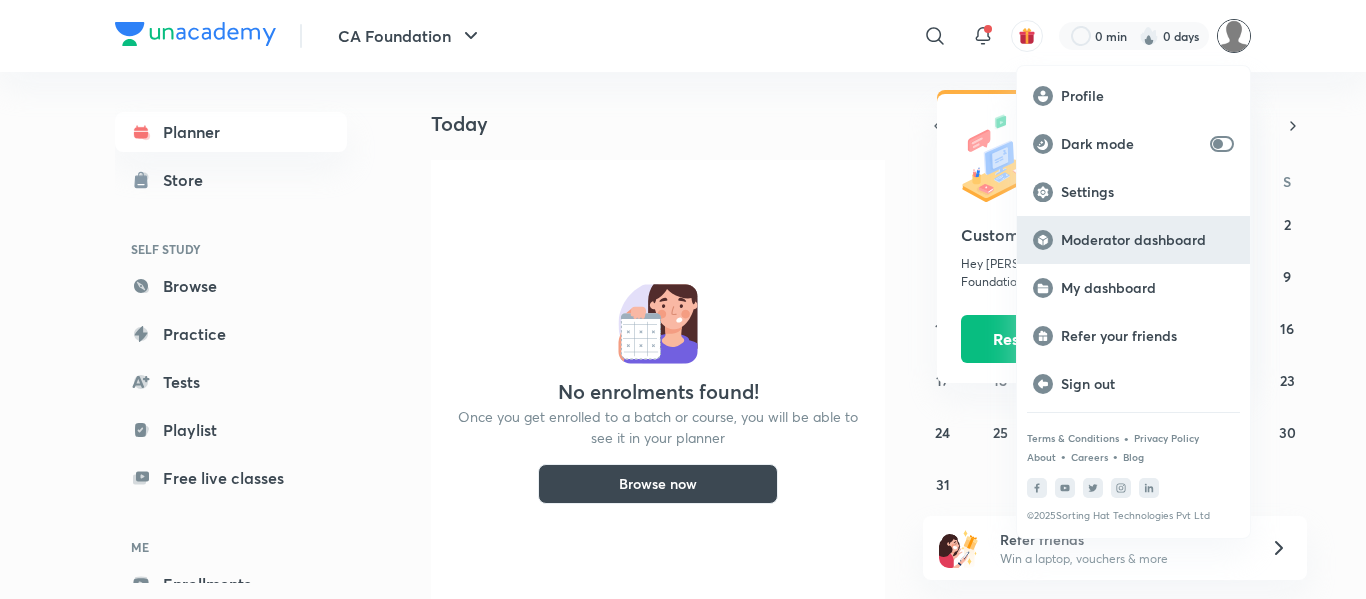 click on "Moderator dashboard" at bounding box center (1147, 240) 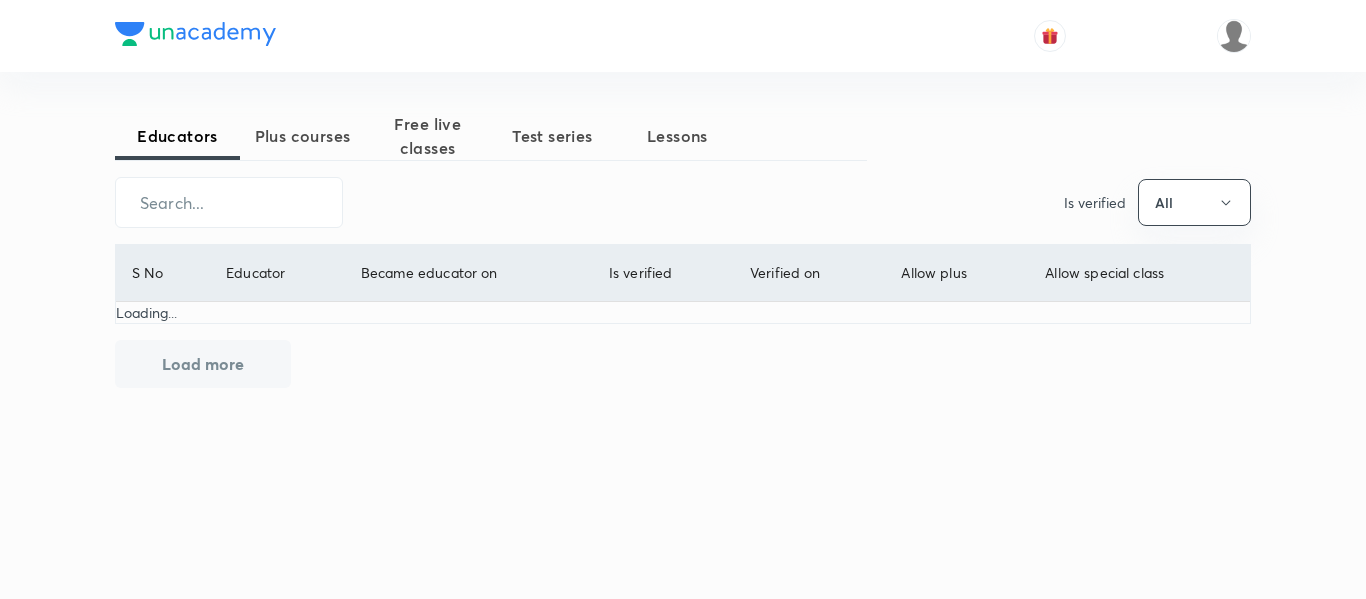 scroll, scrollTop: 0, scrollLeft: 0, axis: both 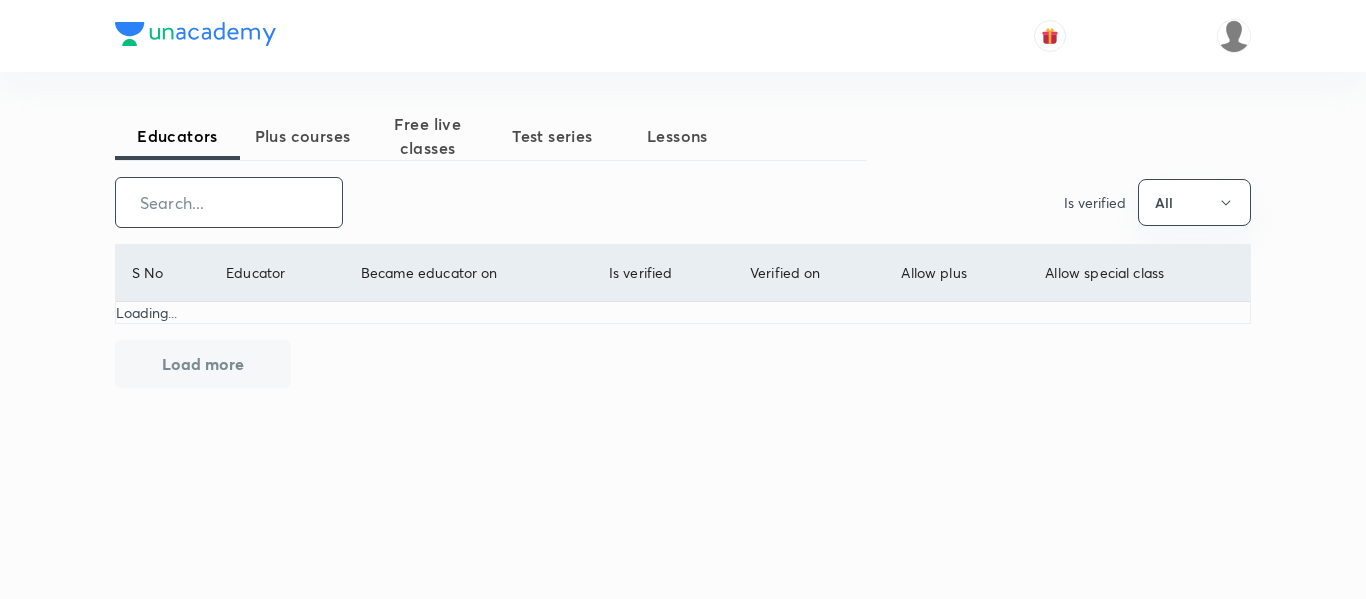 click at bounding box center (229, 202) 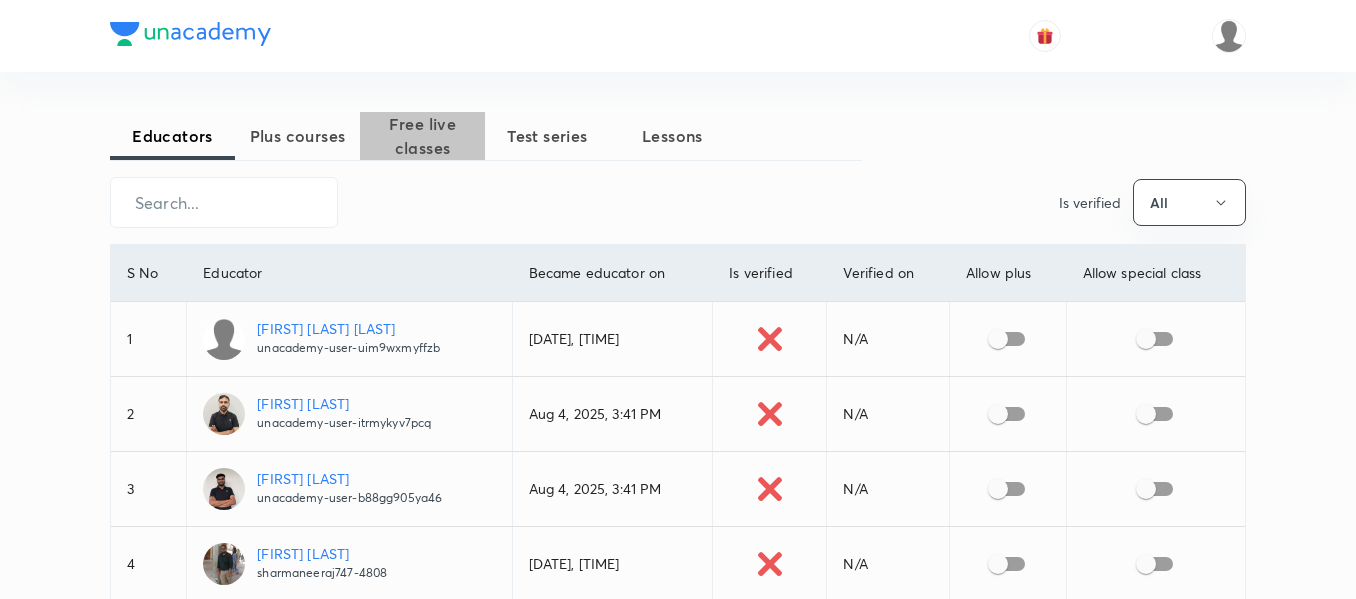 click on "Free live classes" at bounding box center (422, 136) 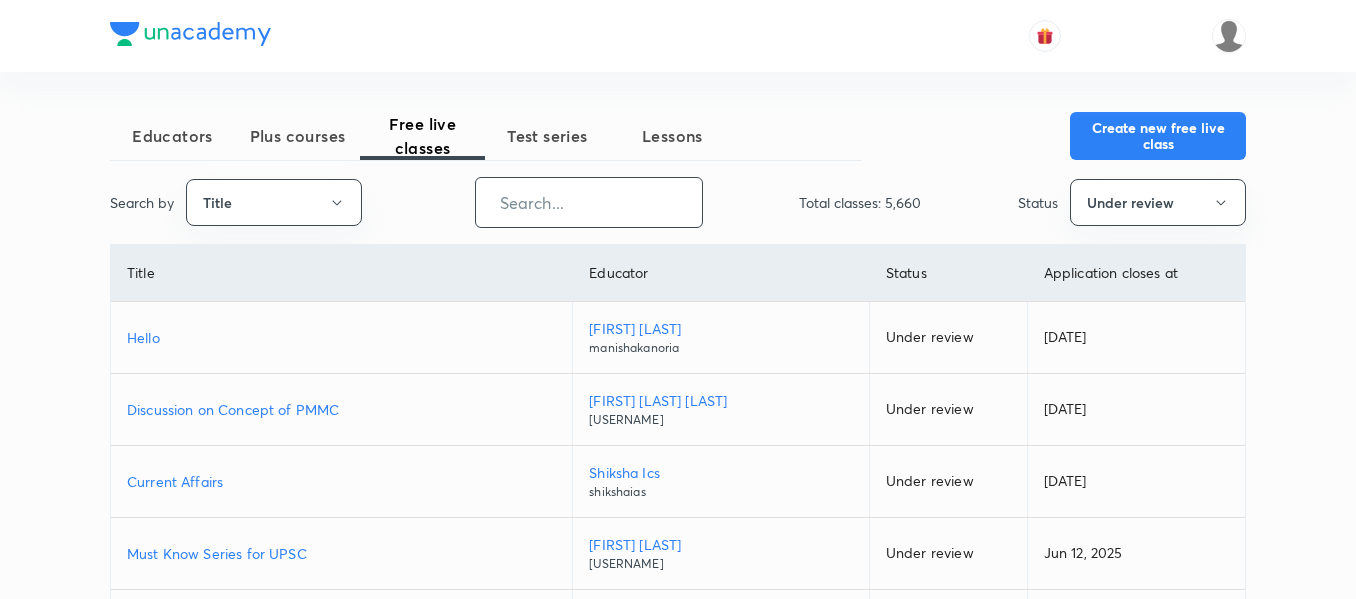 click at bounding box center [589, 202] 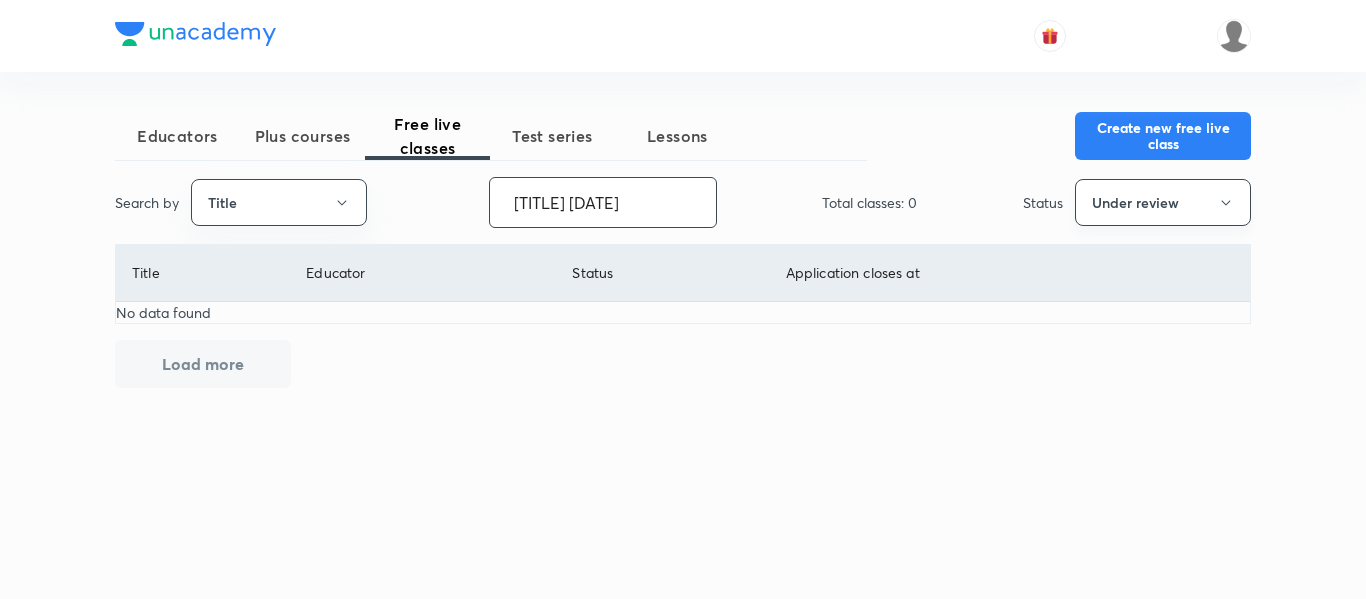 type on "[TITLE] [DATE]" 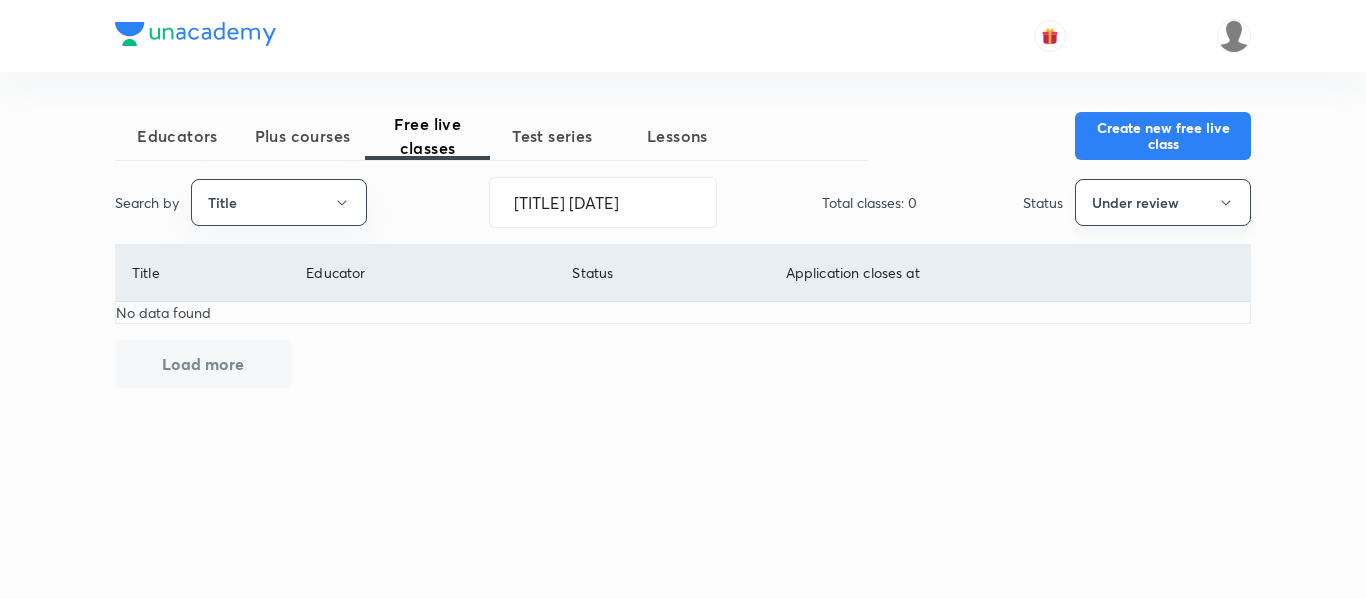 click on "Under review" at bounding box center [1163, 202] 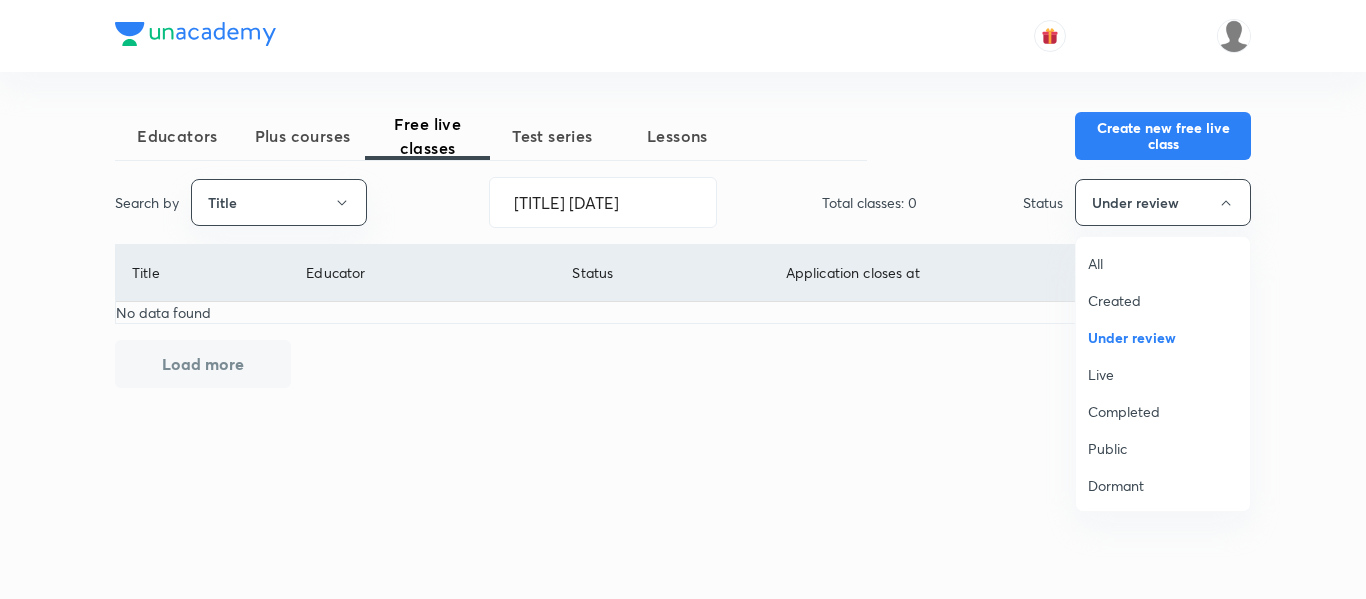 click on "All" at bounding box center (1163, 263) 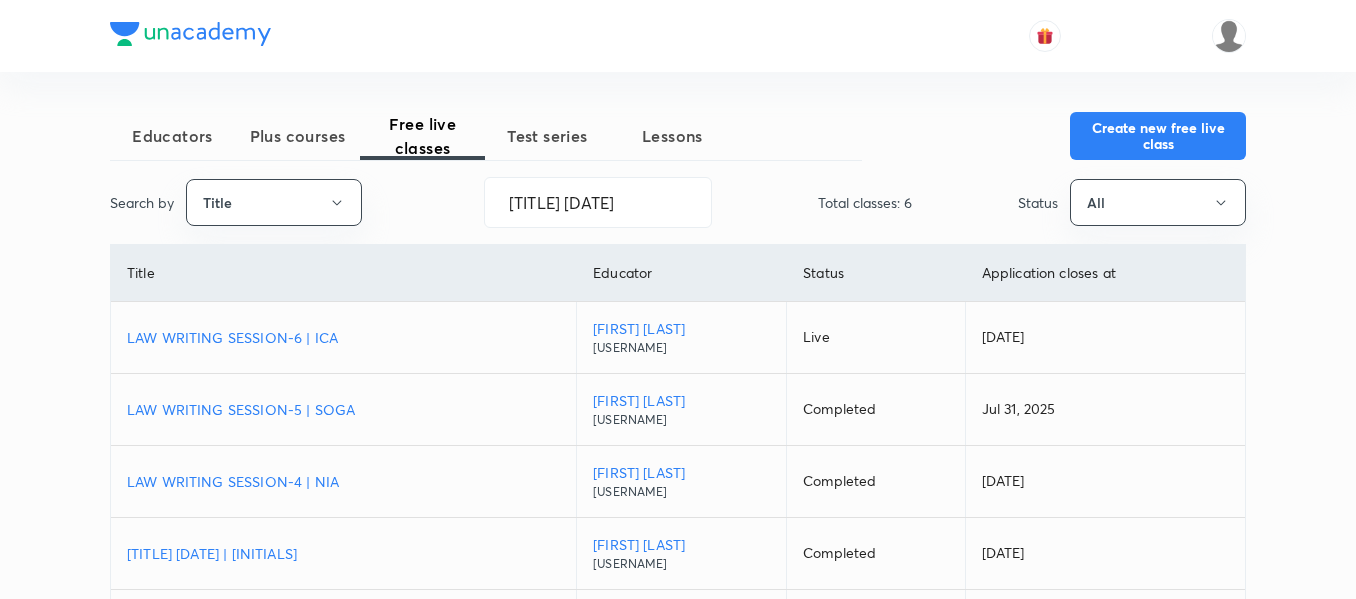 click on "LAW WRITING SESSION-6 | ICA" at bounding box center (343, 337) 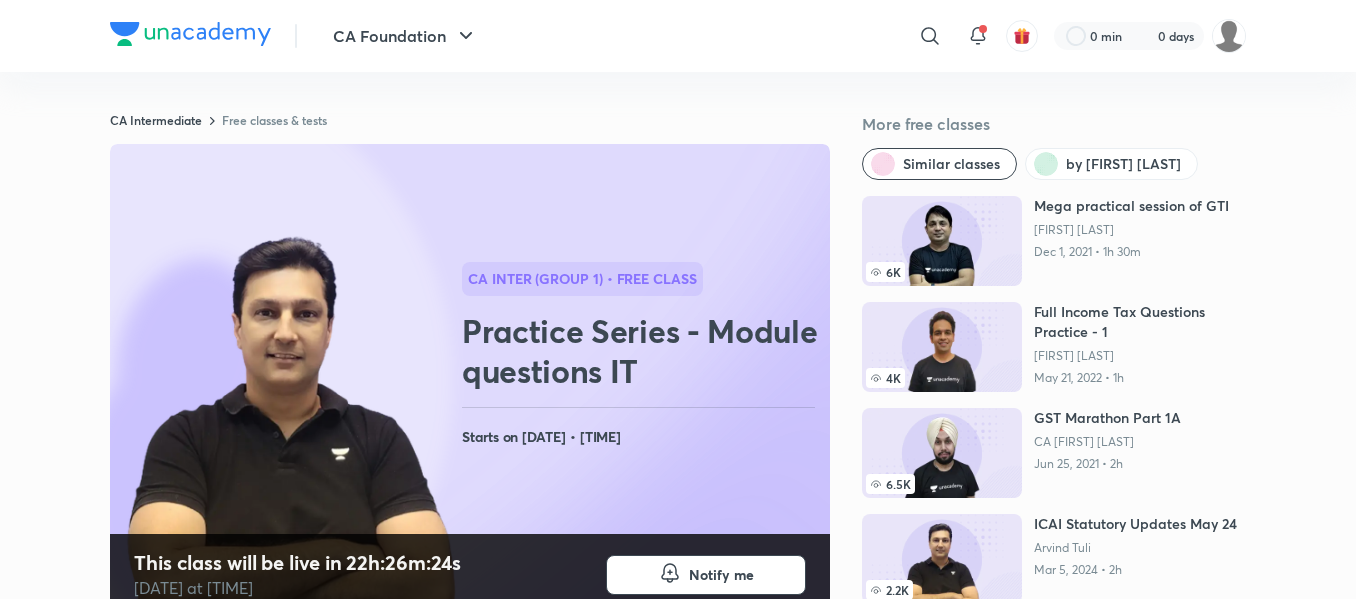 scroll, scrollTop: 276, scrollLeft: 0, axis: vertical 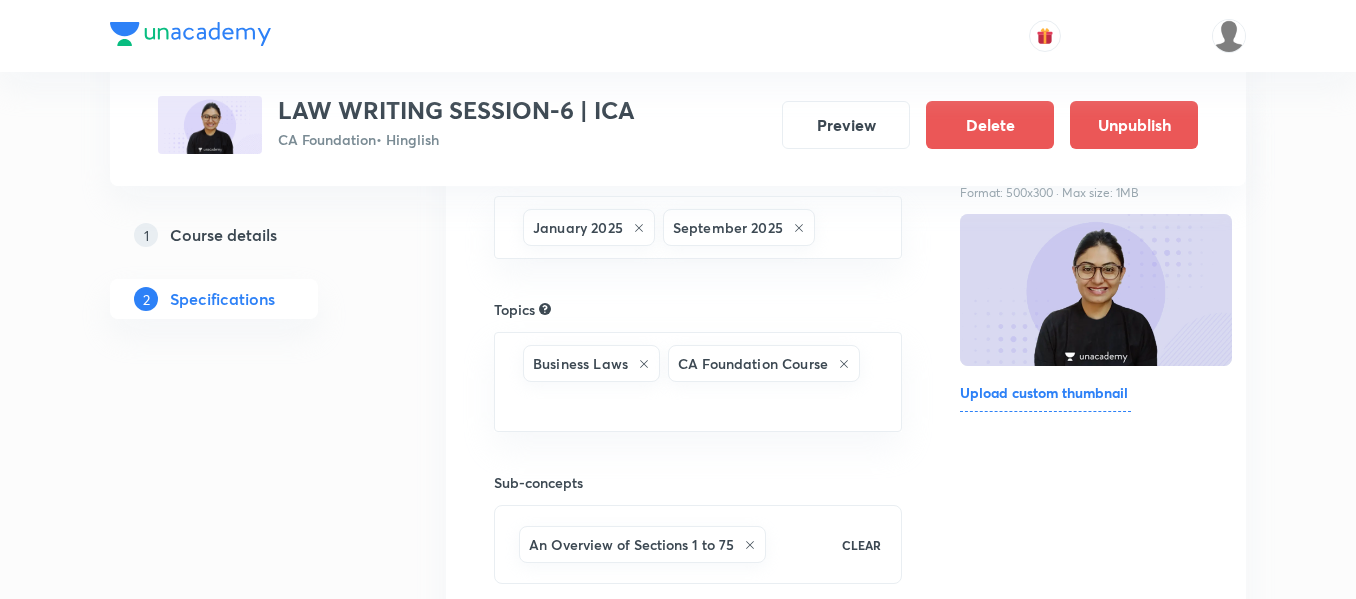 click on "Course details" at bounding box center (223, 235) 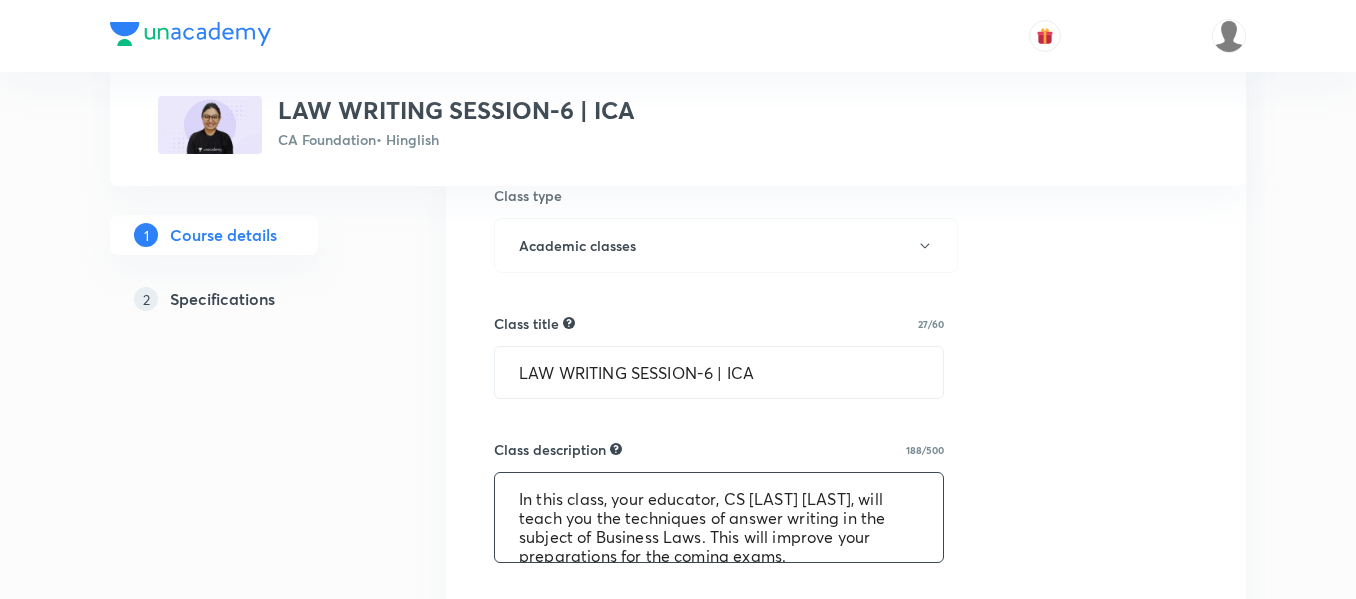 scroll, scrollTop: 610, scrollLeft: 0, axis: vertical 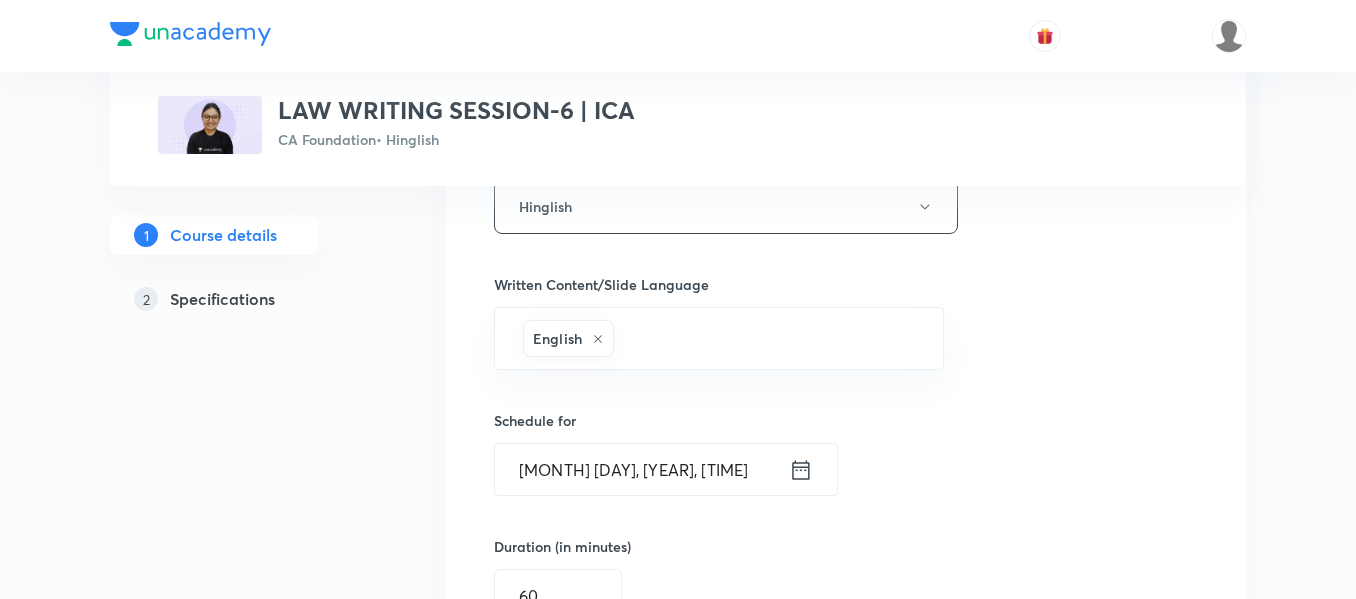 click on "Aug 7, 2025, 5:15 AM" at bounding box center (642, 469) 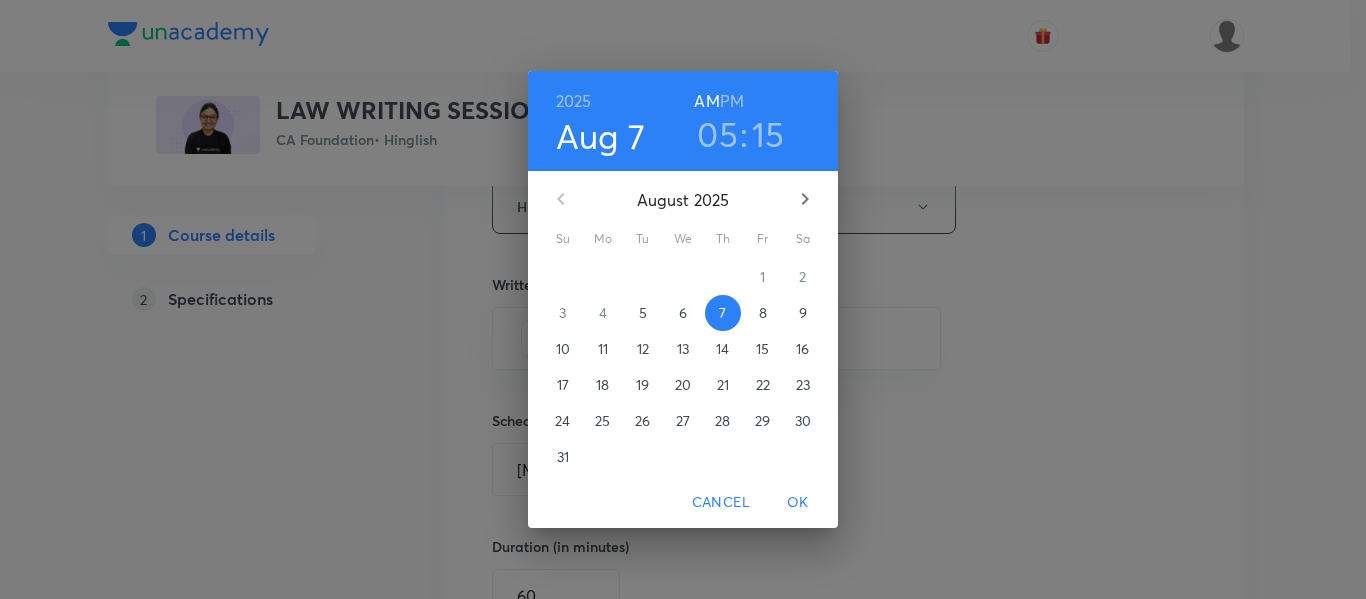click on "PM" at bounding box center (732, 101) 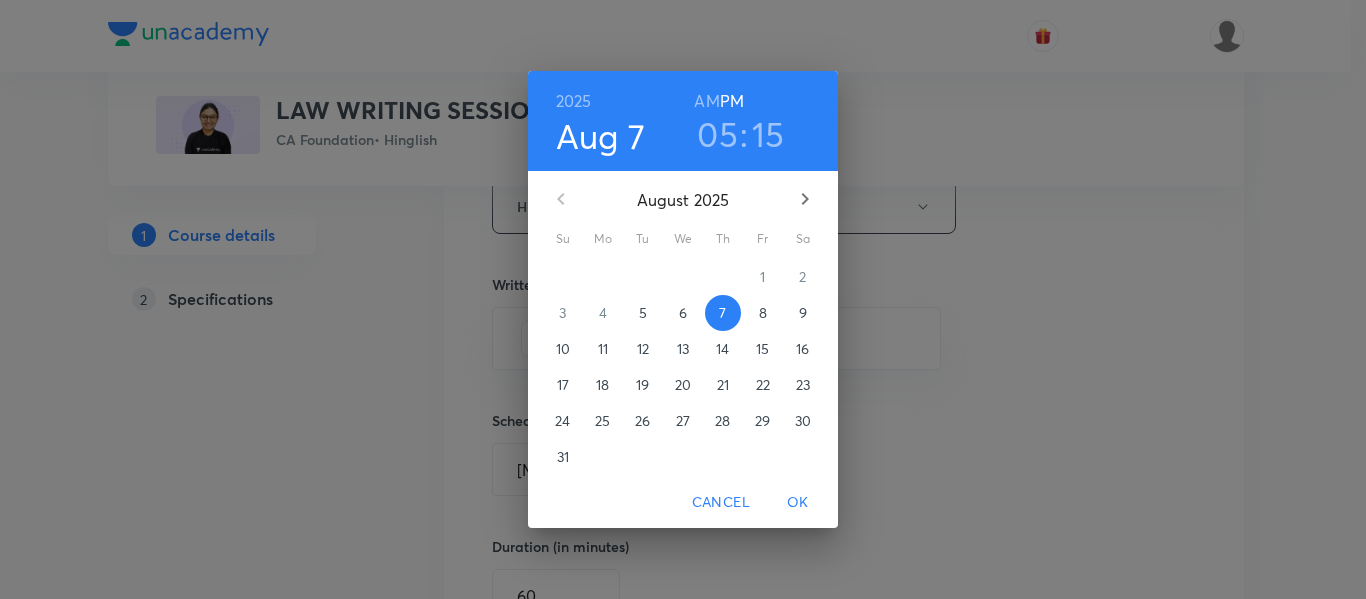 click on "OK" at bounding box center [798, 502] 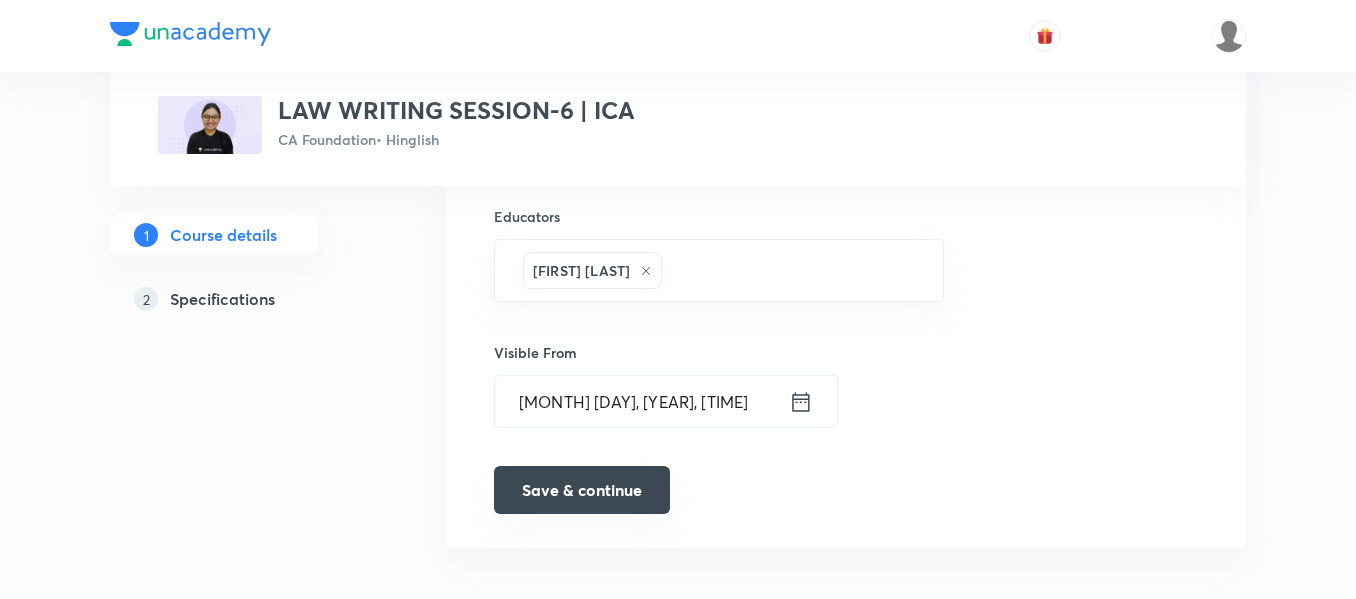 scroll, scrollTop: 1535, scrollLeft: 0, axis: vertical 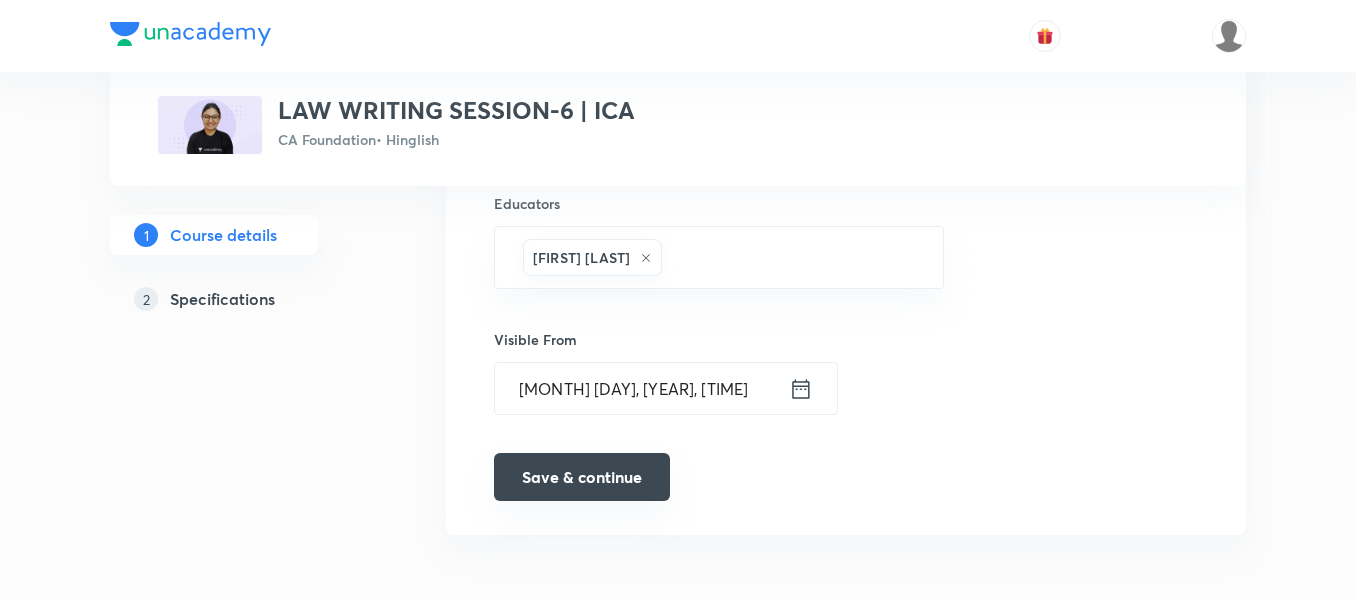 click on "Save & continue" at bounding box center [582, 477] 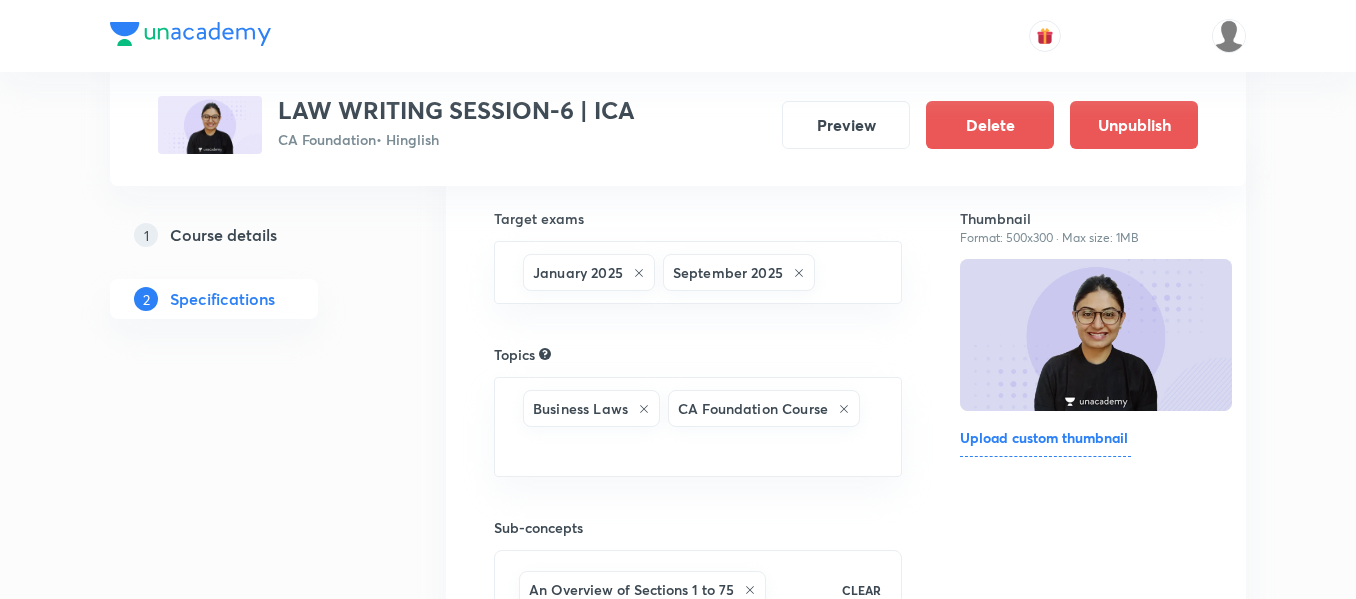 scroll, scrollTop: 201, scrollLeft: 0, axis: vertical 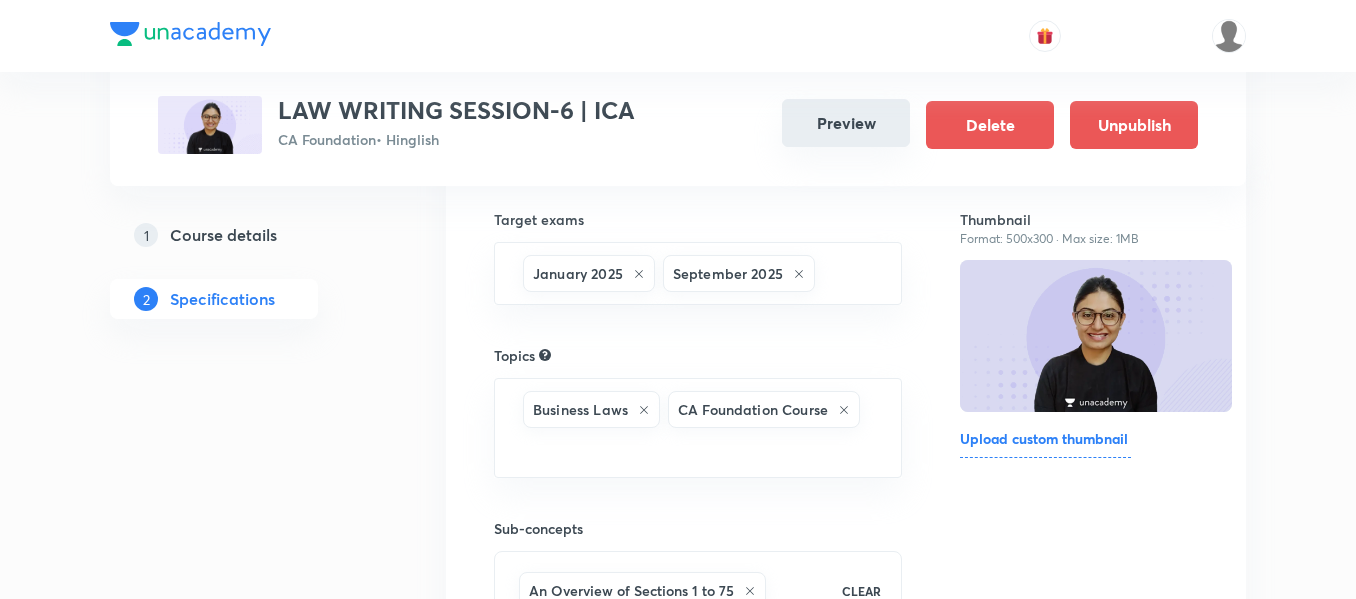 click on "Preview" at bounding box center [846, 123] 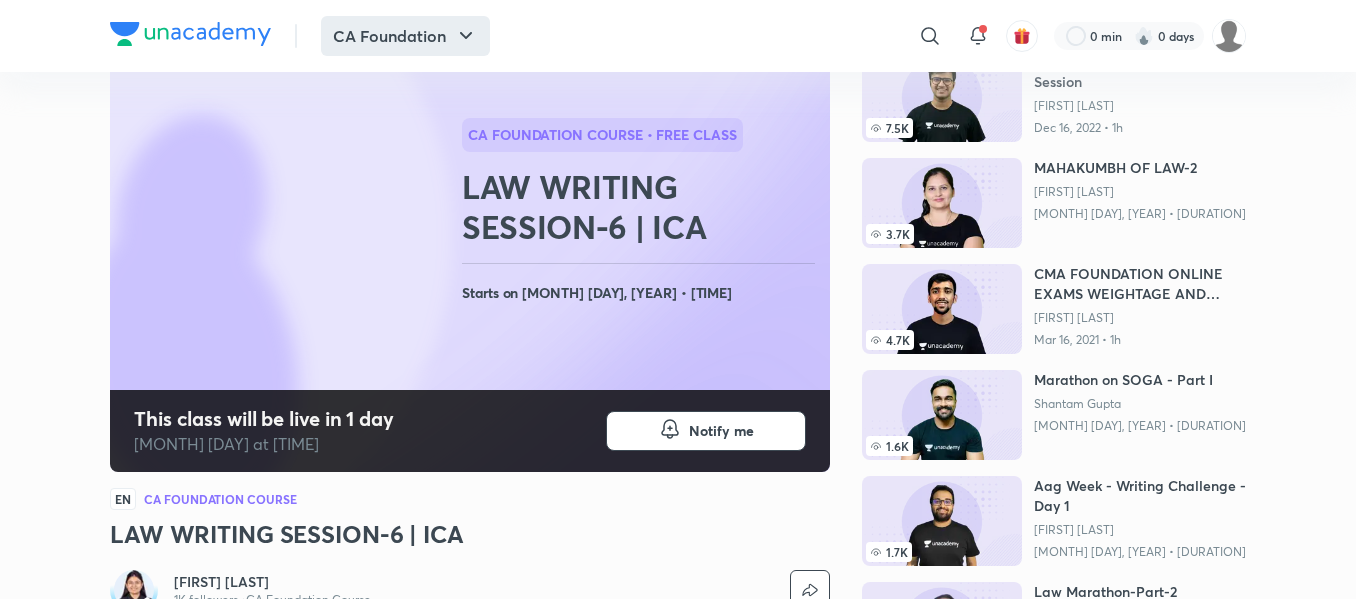 scroll, scrollTop: 145, scrollLeft: 0, axis: vertical 